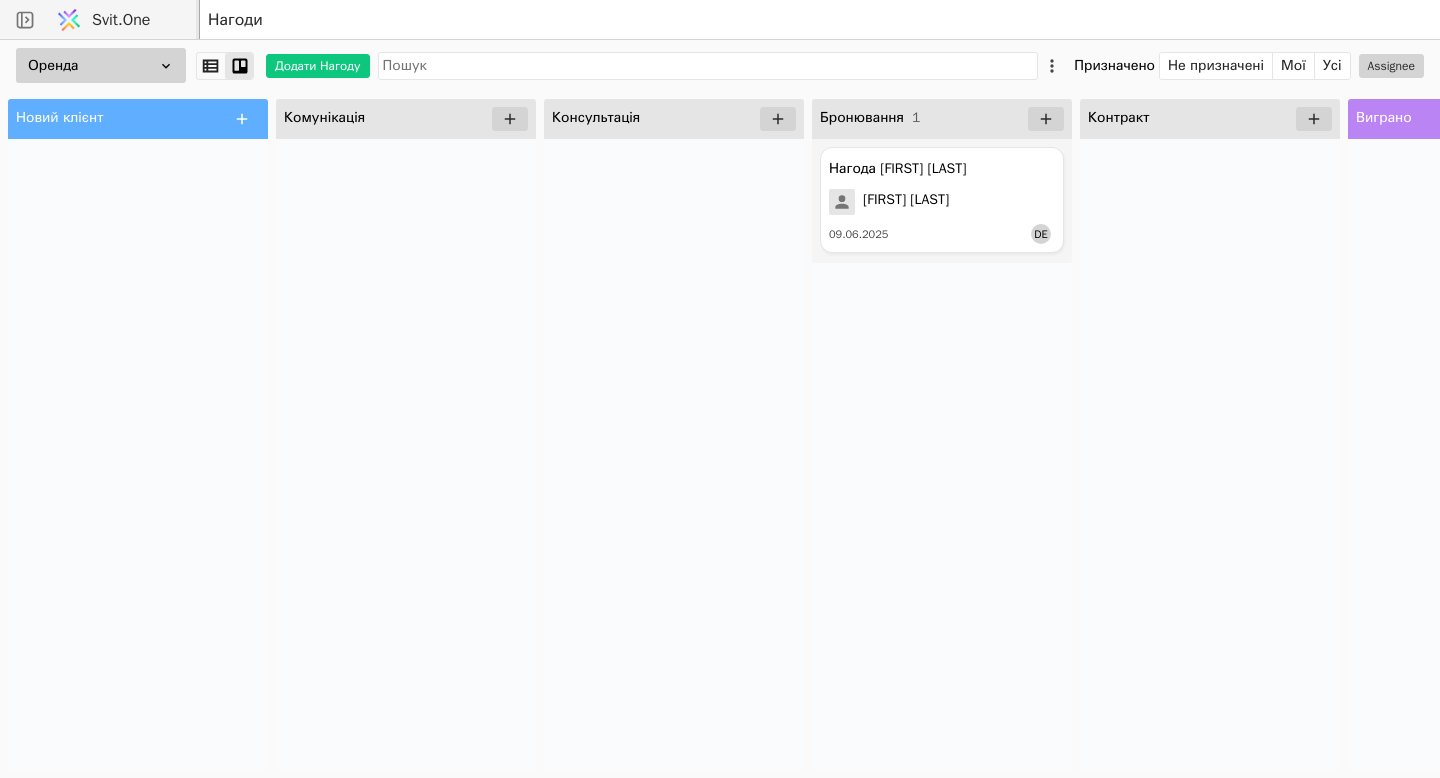 scroll, scrollTop: 0, scrollLeft: 0, axis: both 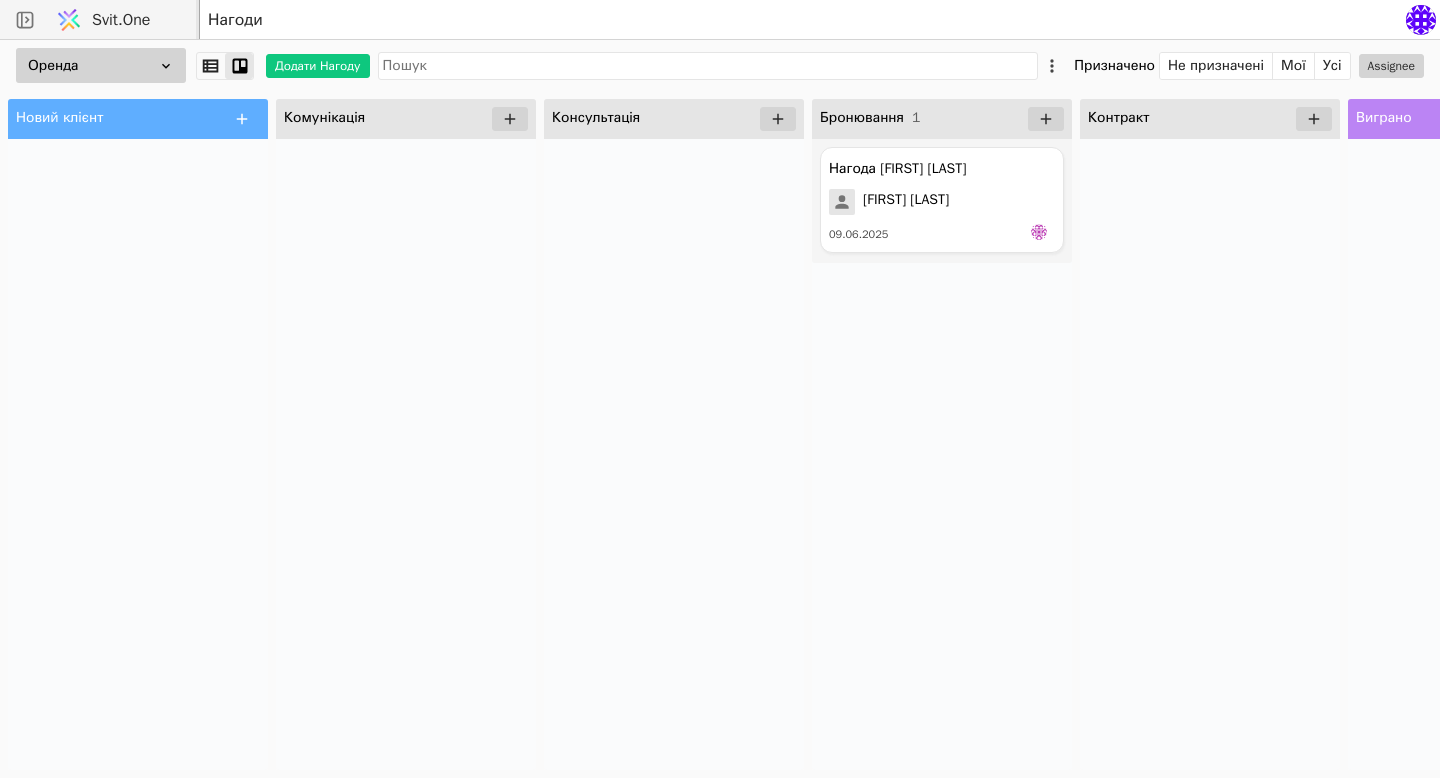 click on "Оренда" at bounding box center (101, 65) 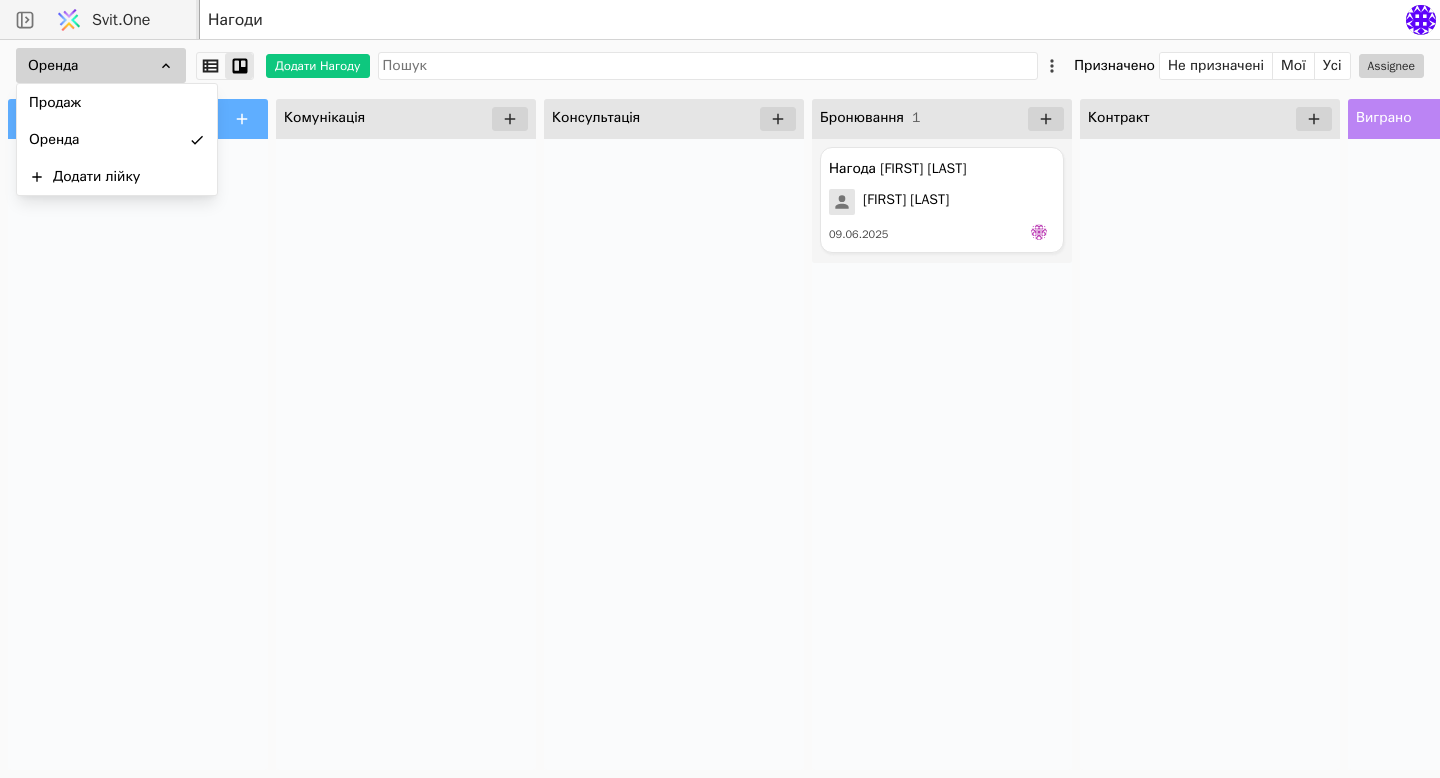 click on "Оренда" at bounding box center [101, 65] 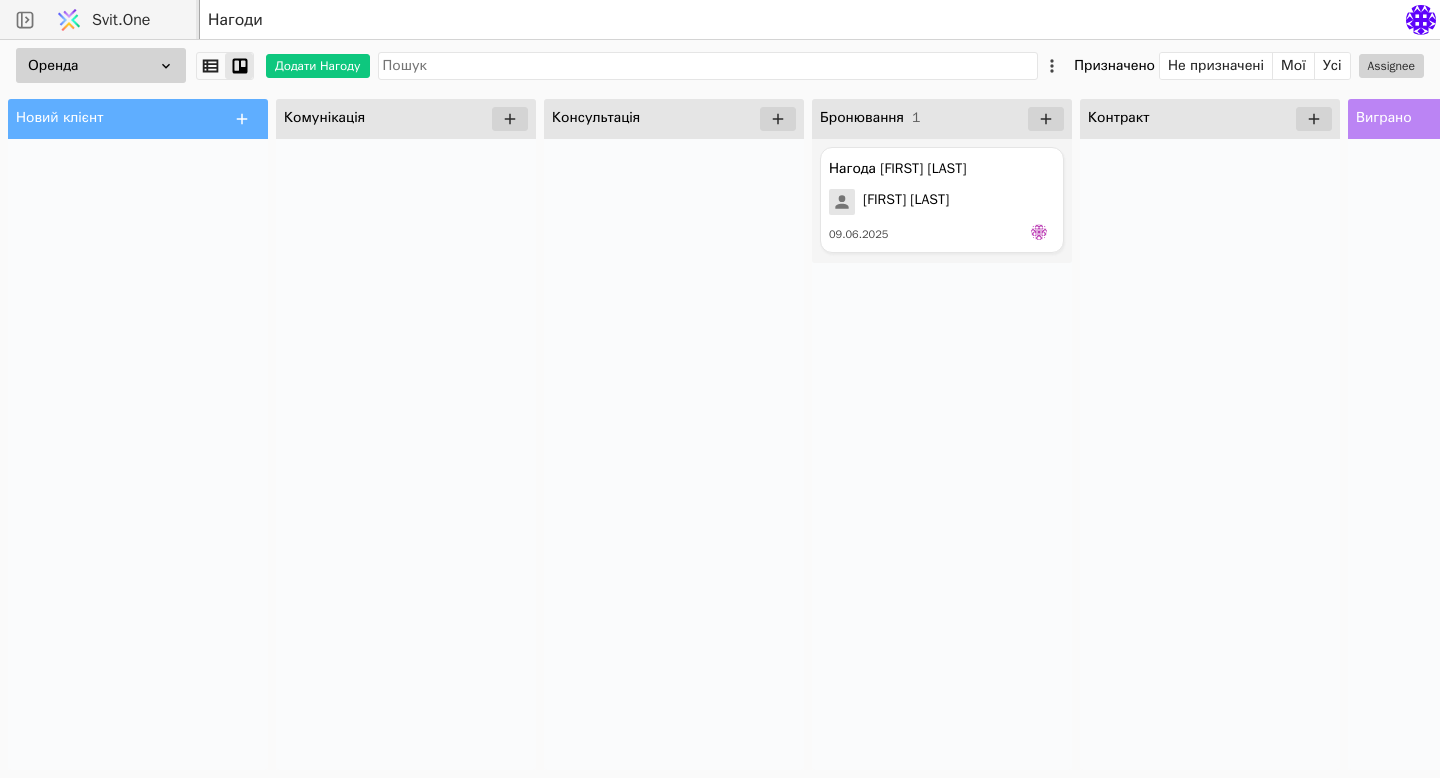 click on "Новий клієнт" at bounding box center (138, 119) 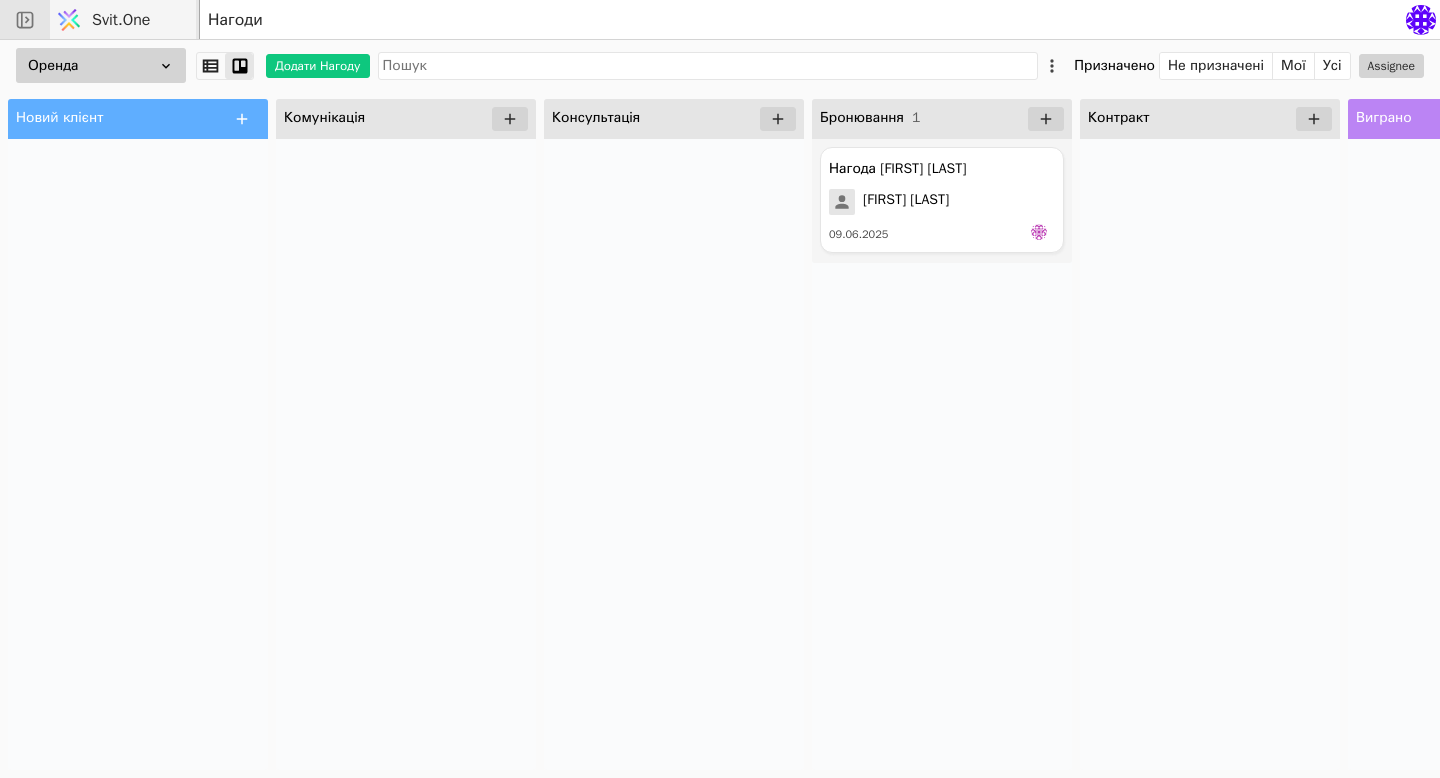 click 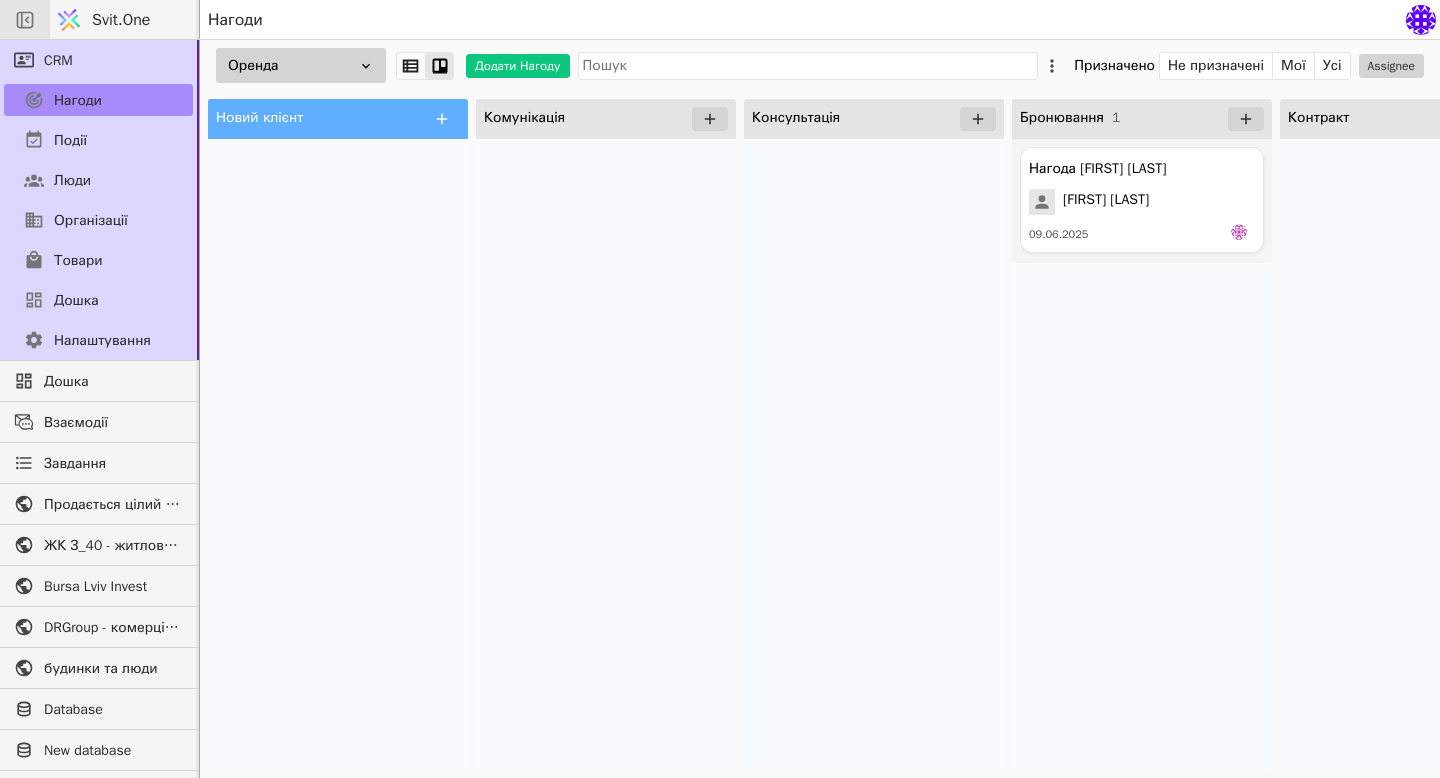 click on "CRM" at bounding box center (98, 60) 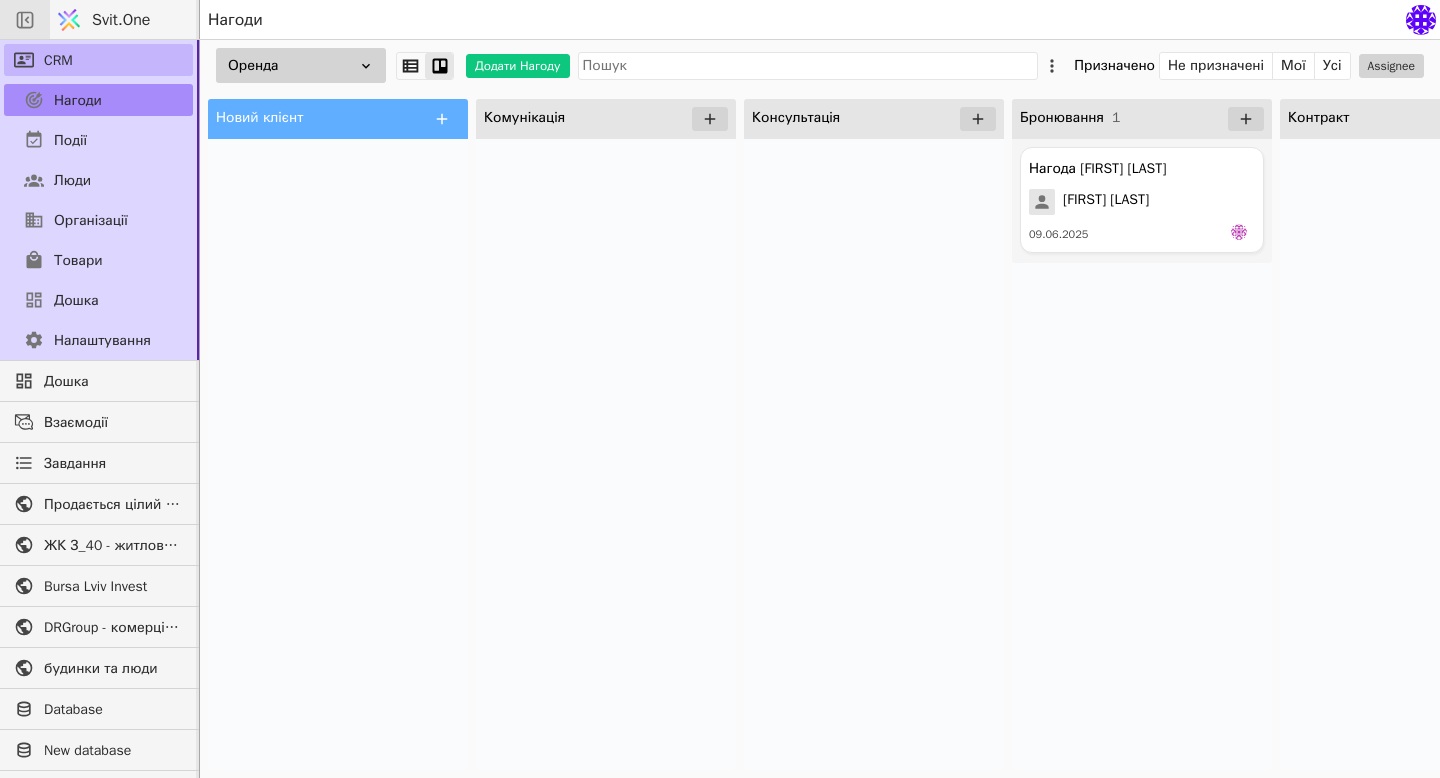 click on "CRM" at bounding box center (58, 60) 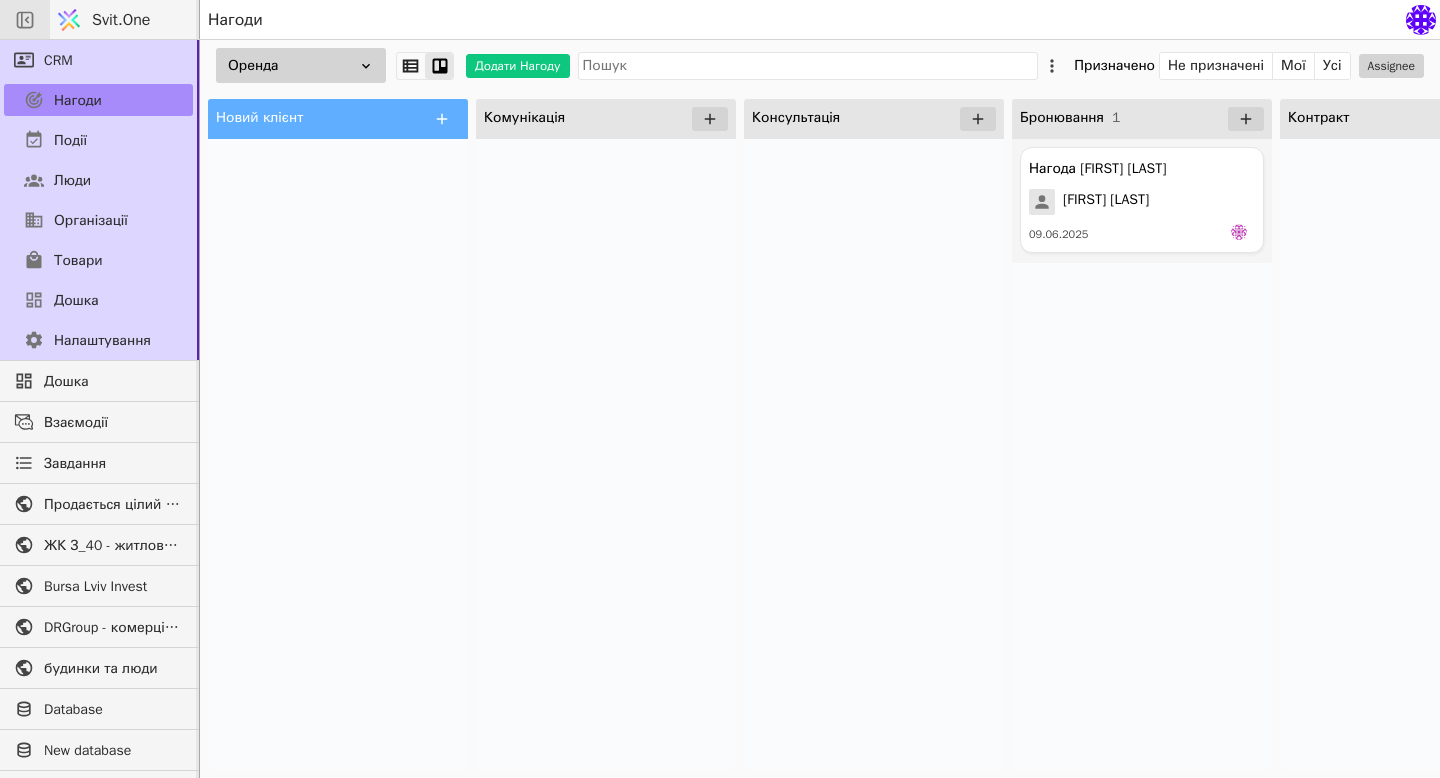 click at bounding box center (1421, 20) 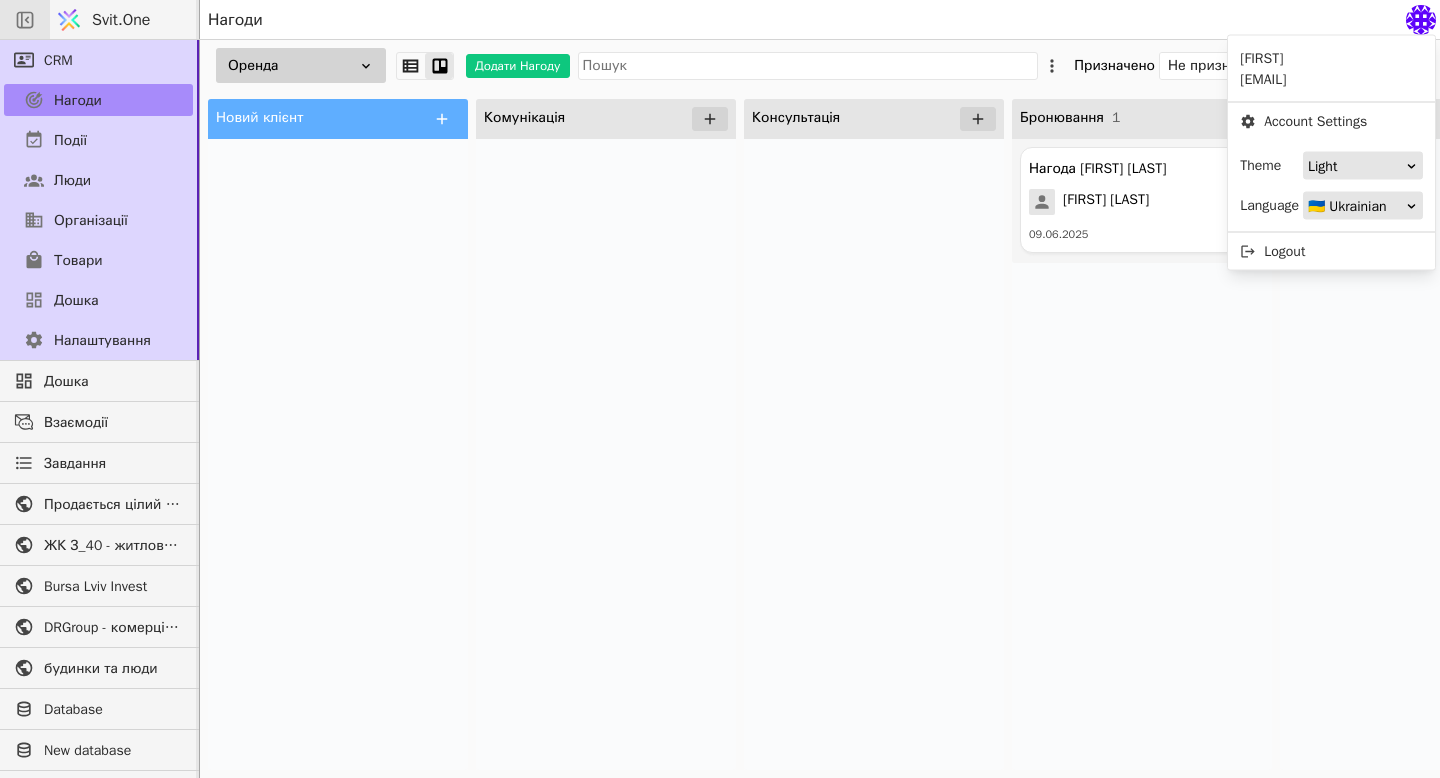 click at bounding box center [874, 454] 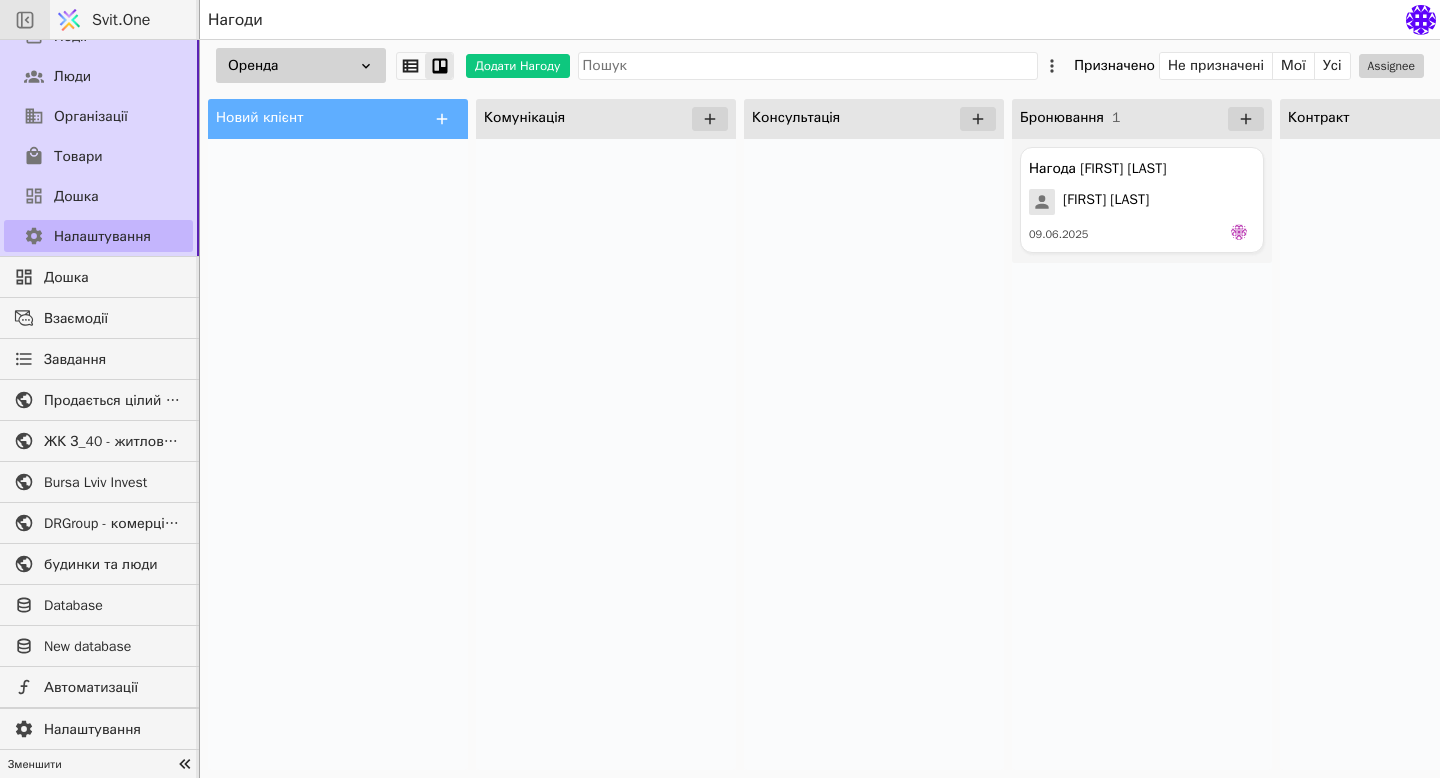scroll, scrollTop: 0, scrollLeft: 0, axis: both 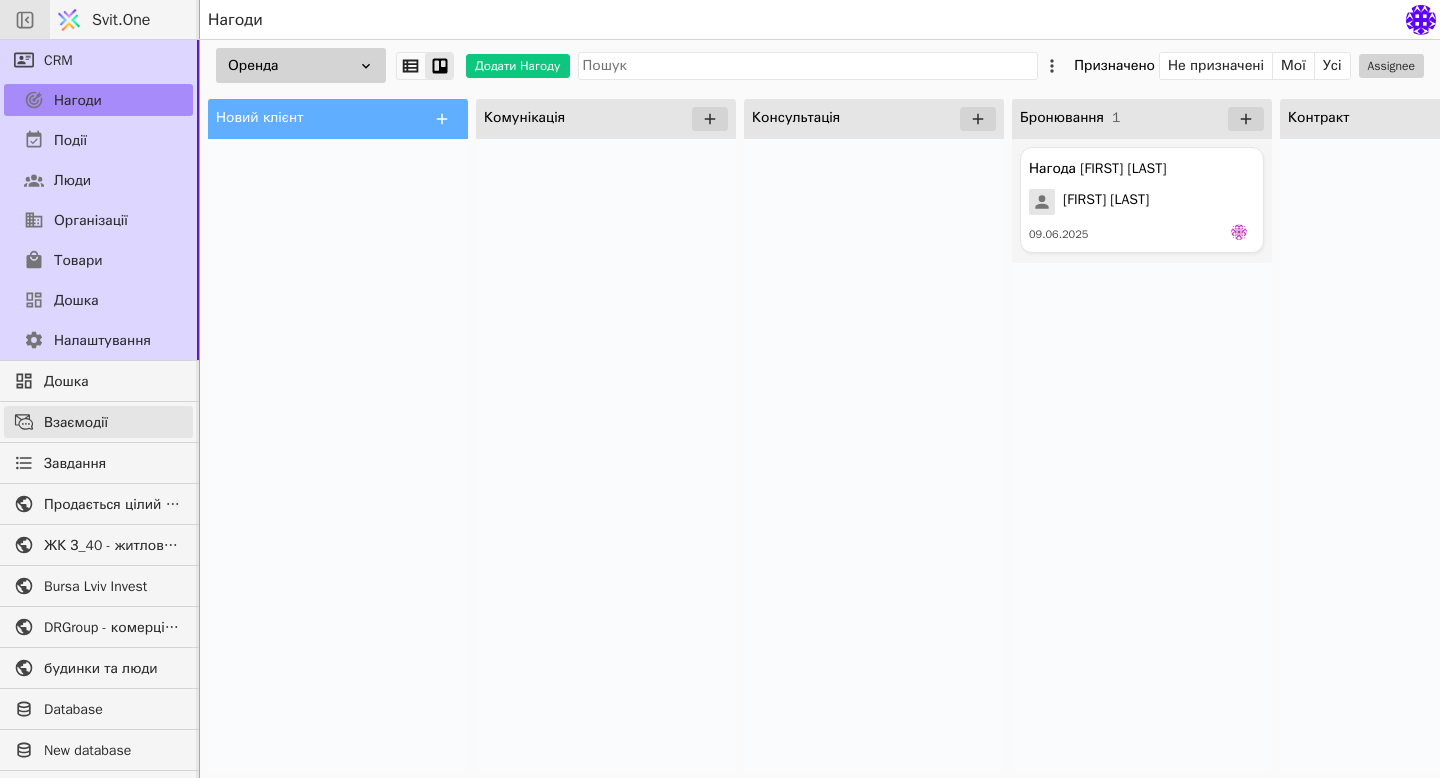 click on "Взаємодії" at bounding box center (98, 422) 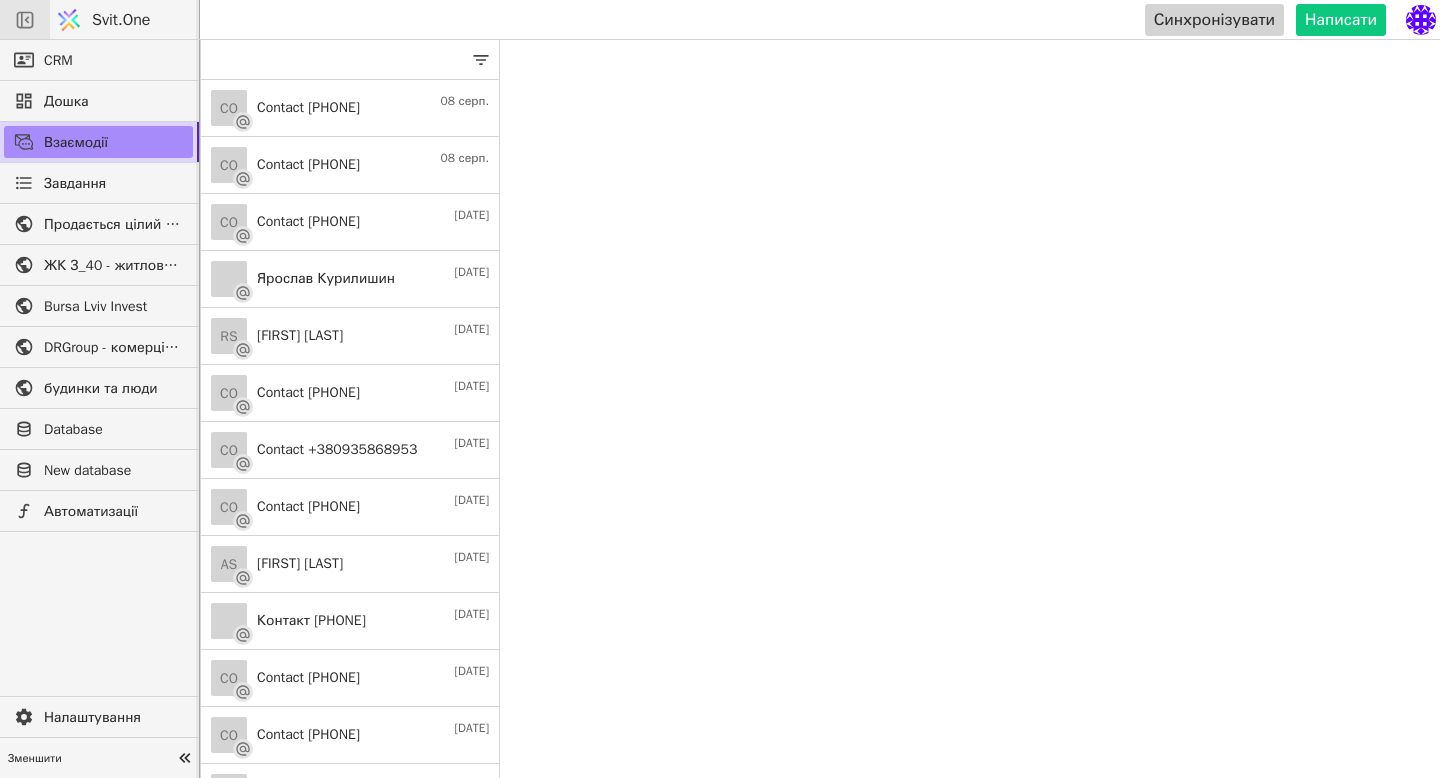 click 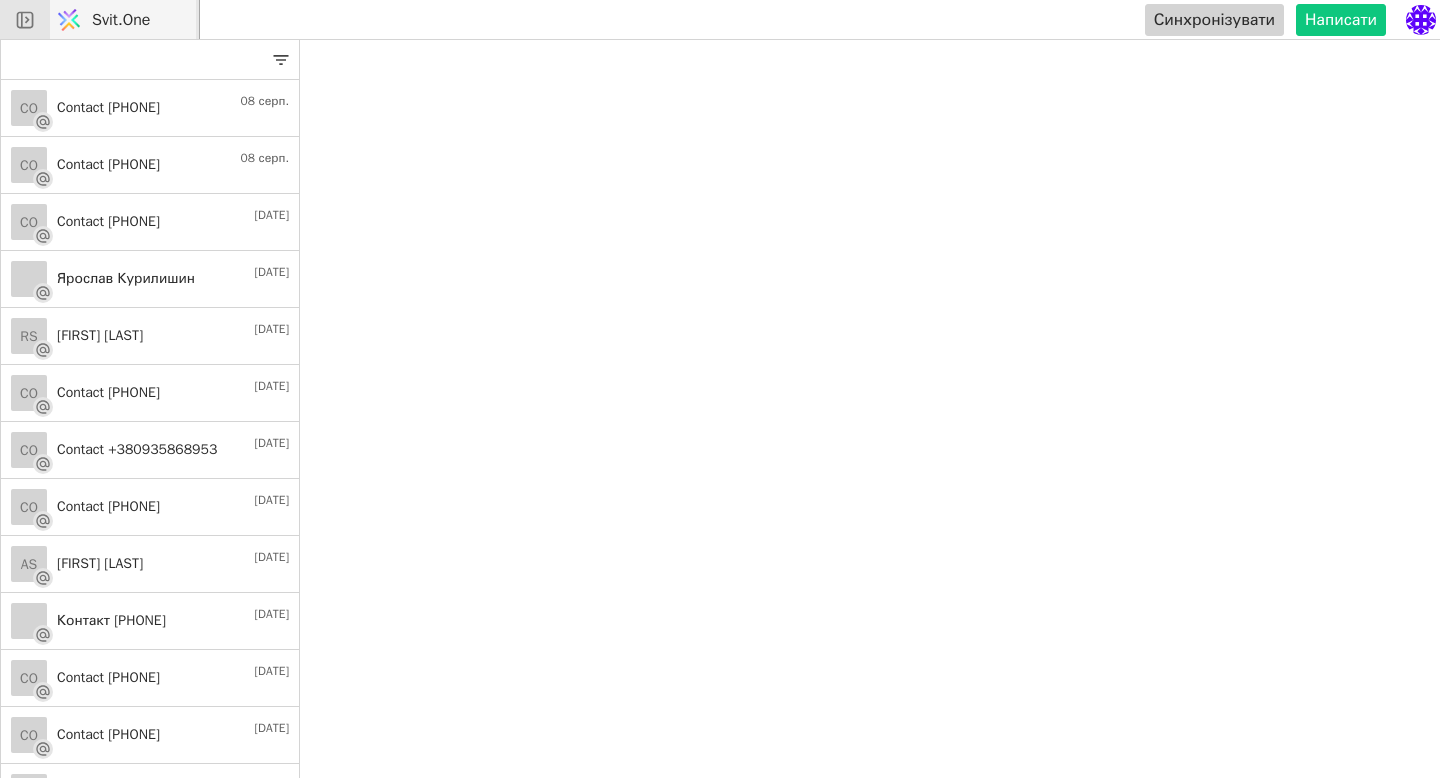 click 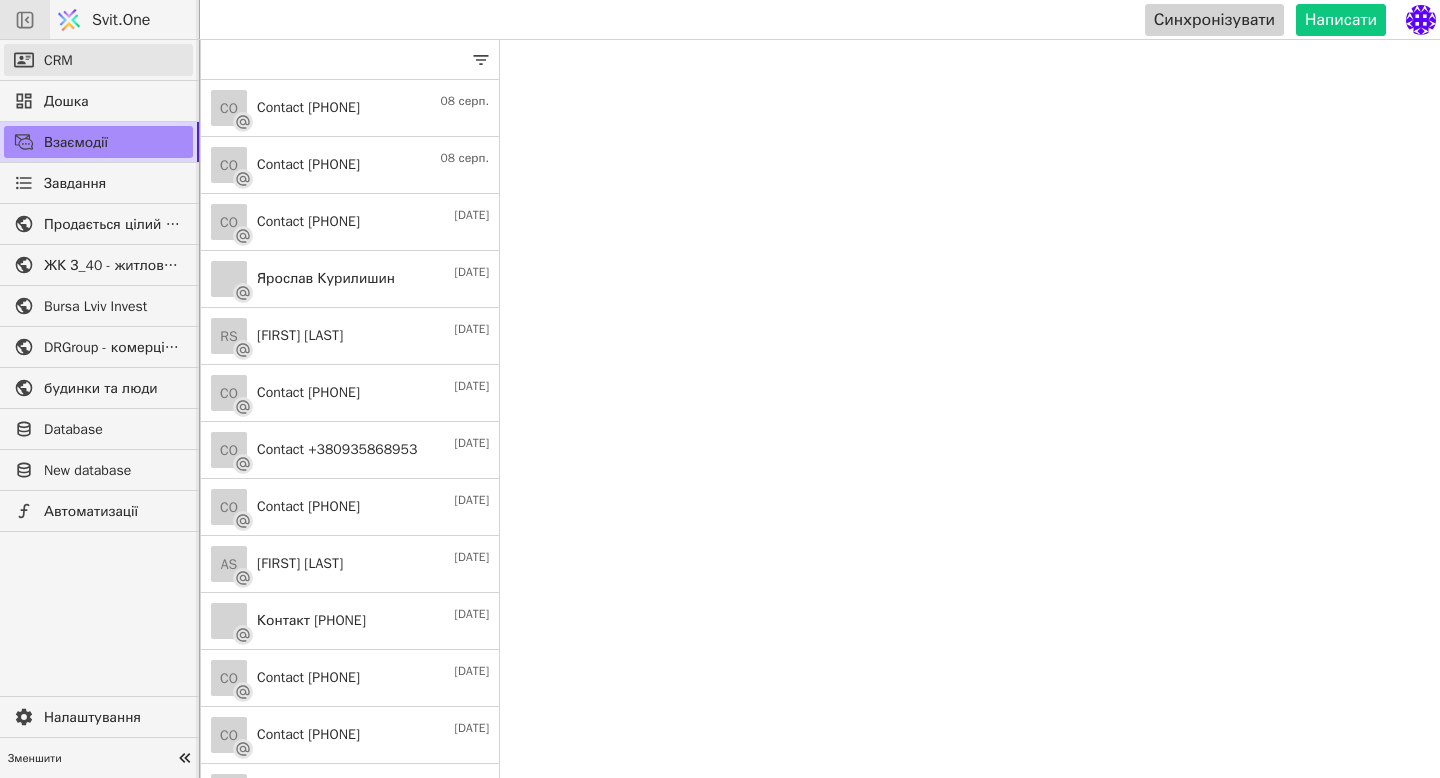 click on "CRM" at bounding box center [58, 60] 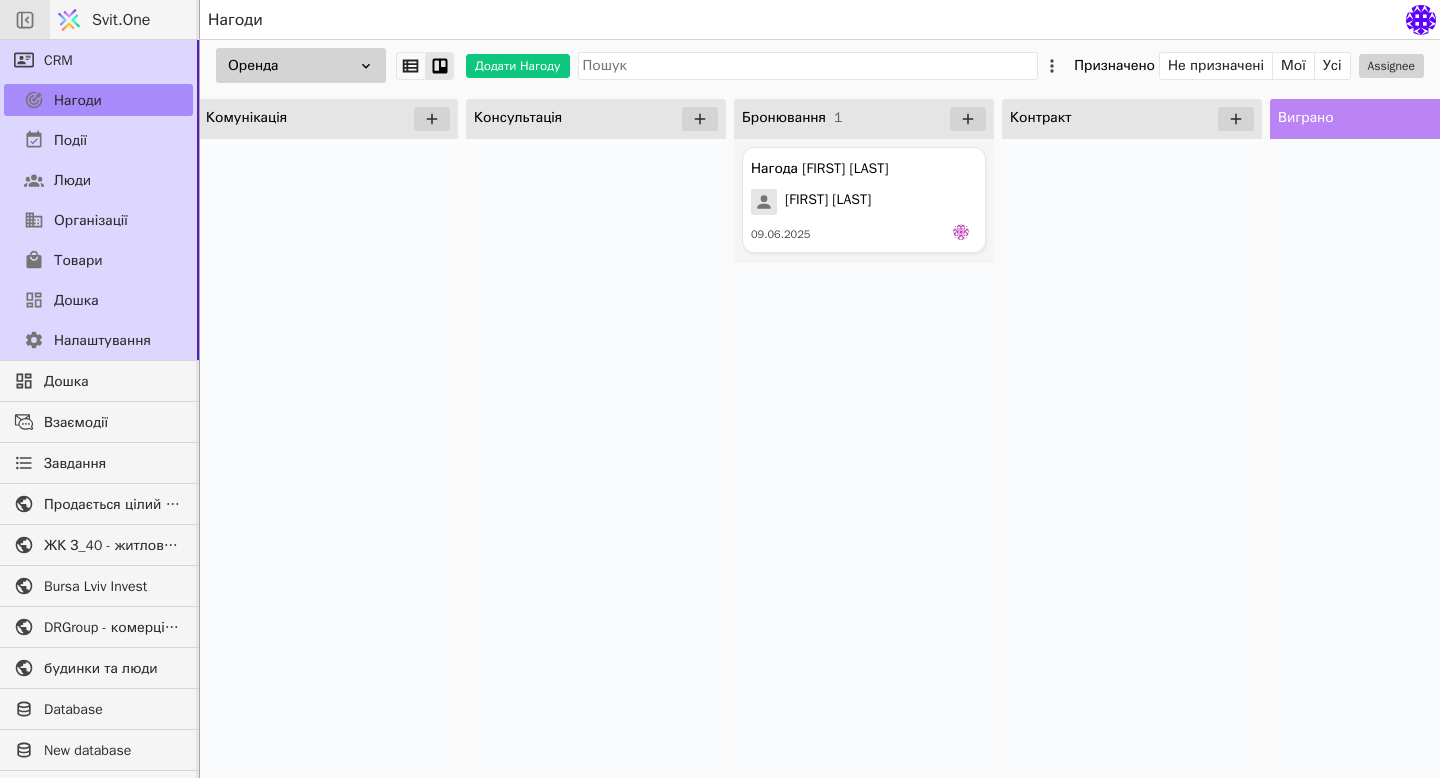 scroll, scrollTop: 0, scrollLeft: 644, axis: horizontal 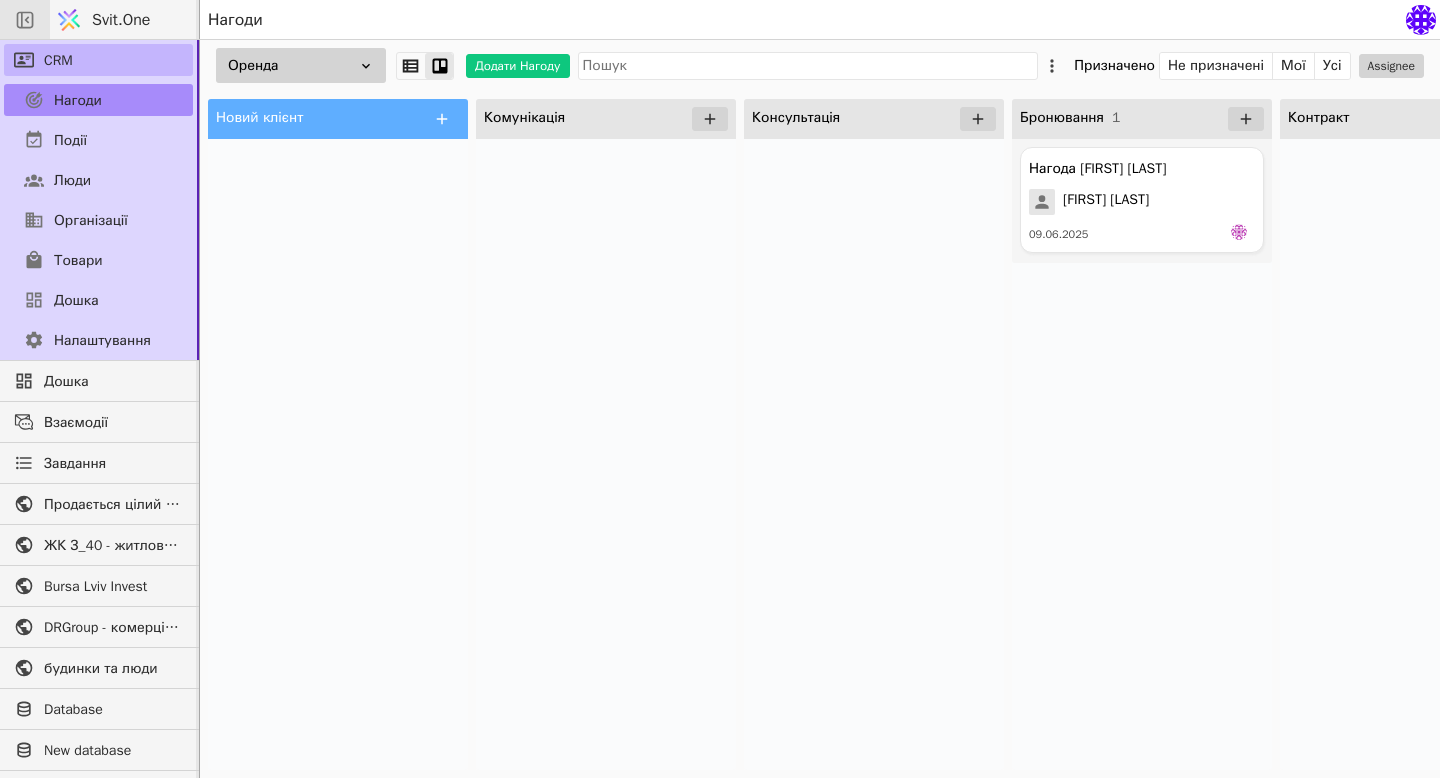 click on "CRM" at bounding box center (58, 60) 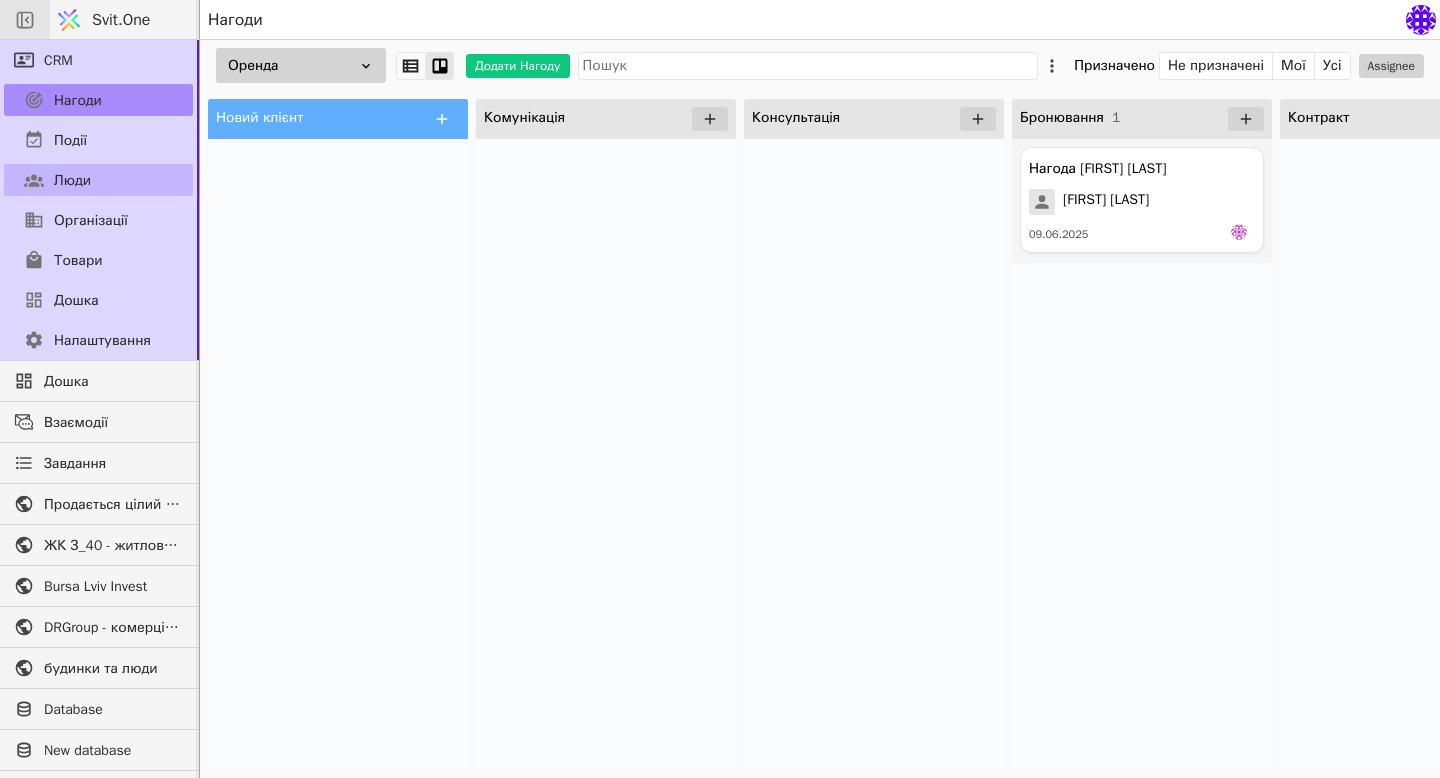 click on "Люди" at bounding box center [72, 180] 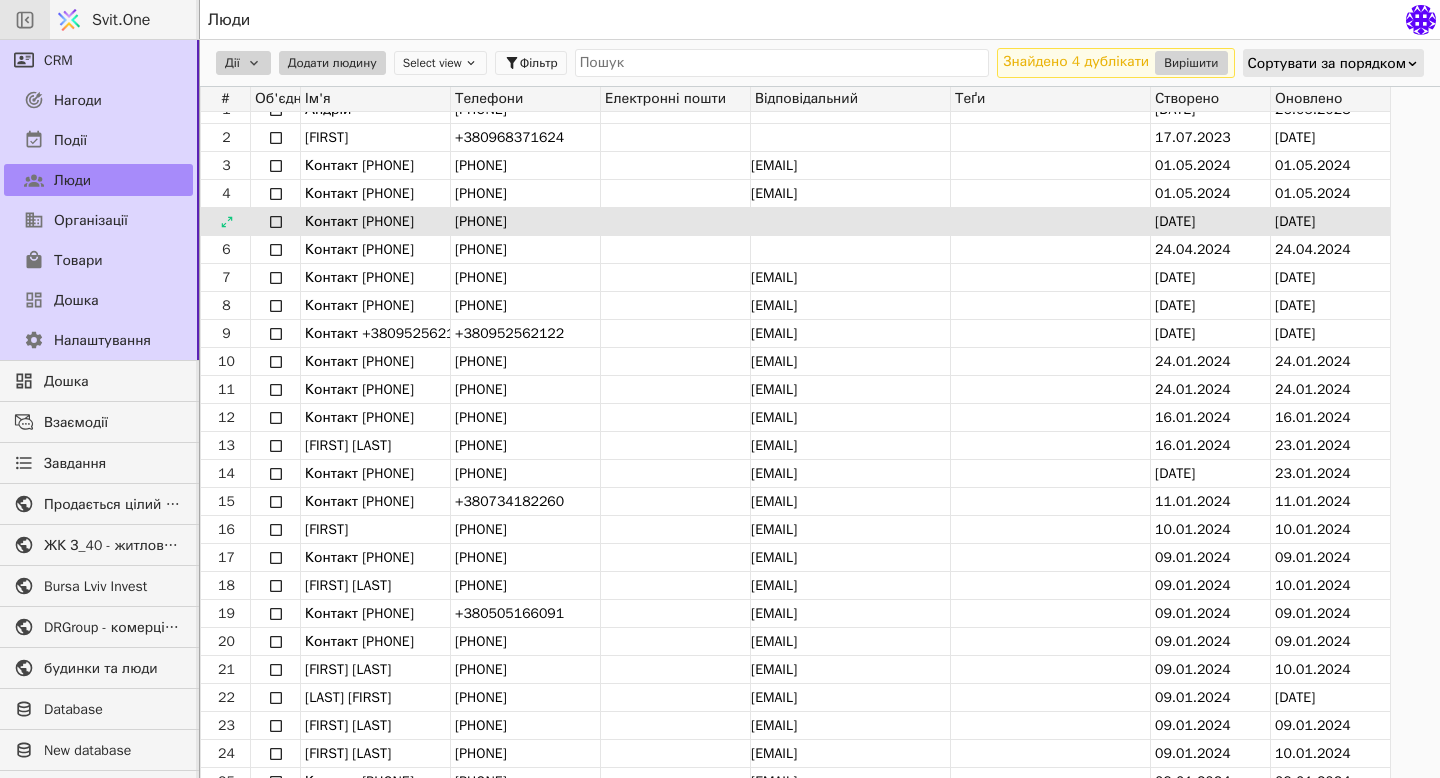scroll, scrollTop: 0, scrollLeft: 0, axis: both 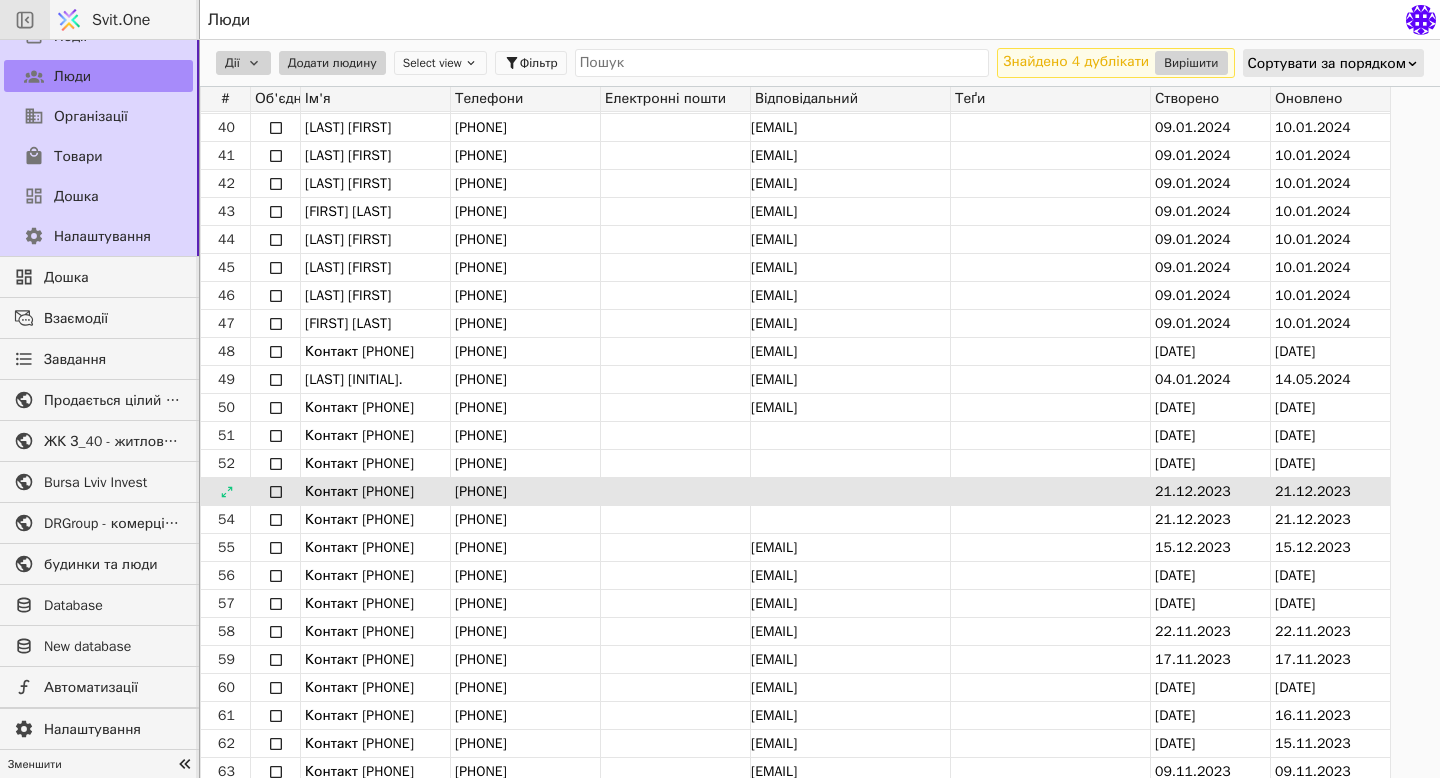 click on "[PHONE]" at bounding box center (479, 491) 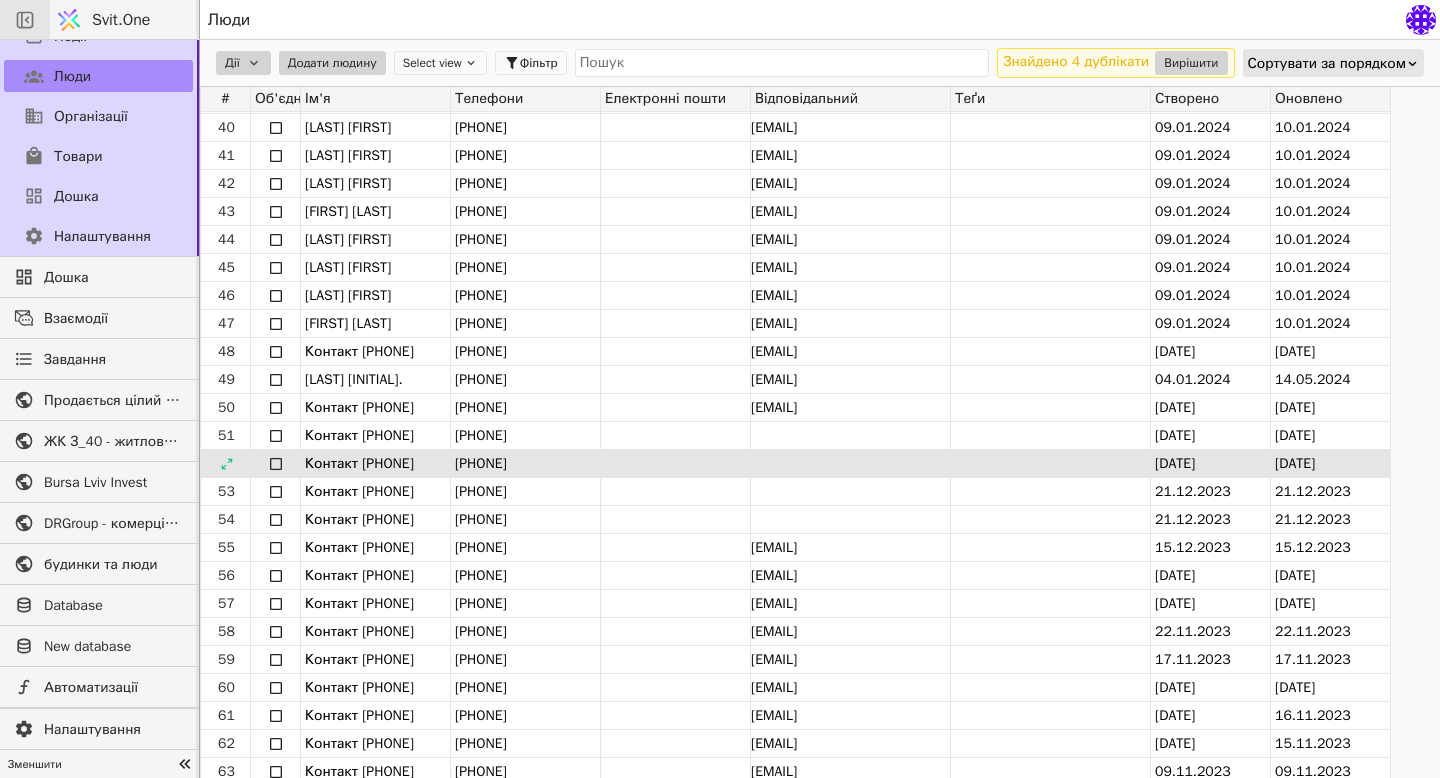 click at bounding box center (675, 463) 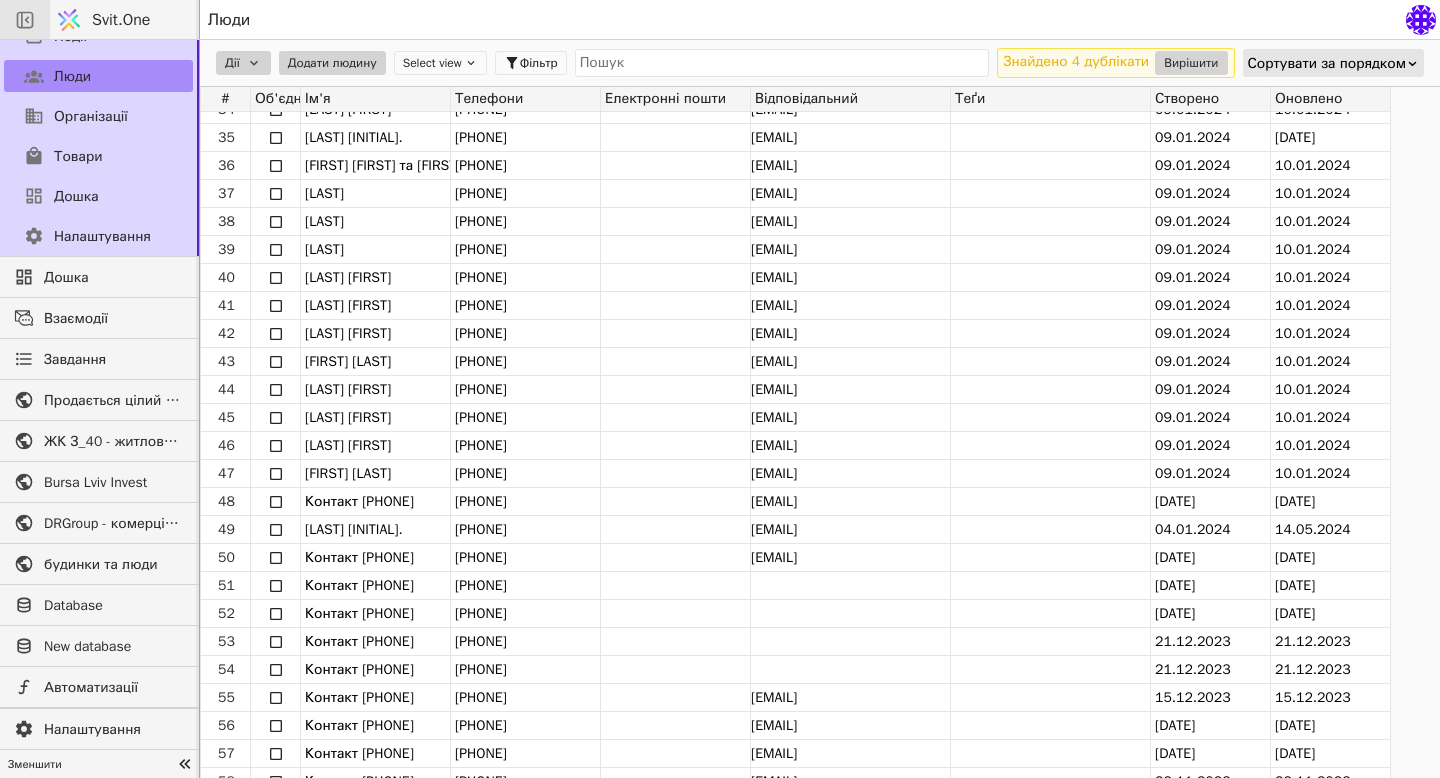 scroll, scrollTop: 934, scrollLeft: 0, axis: vertical 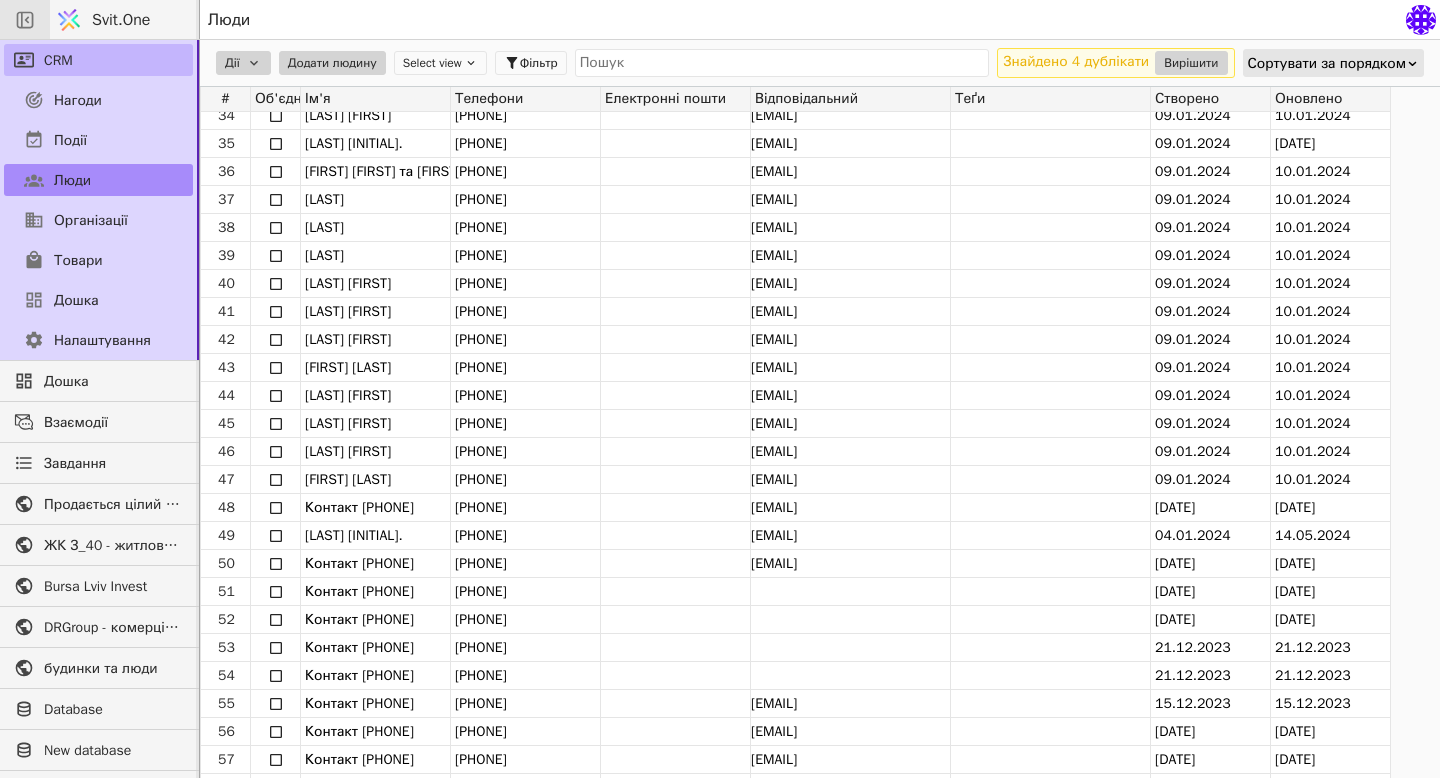 click on "CRM" at bounding box center (98, 60) 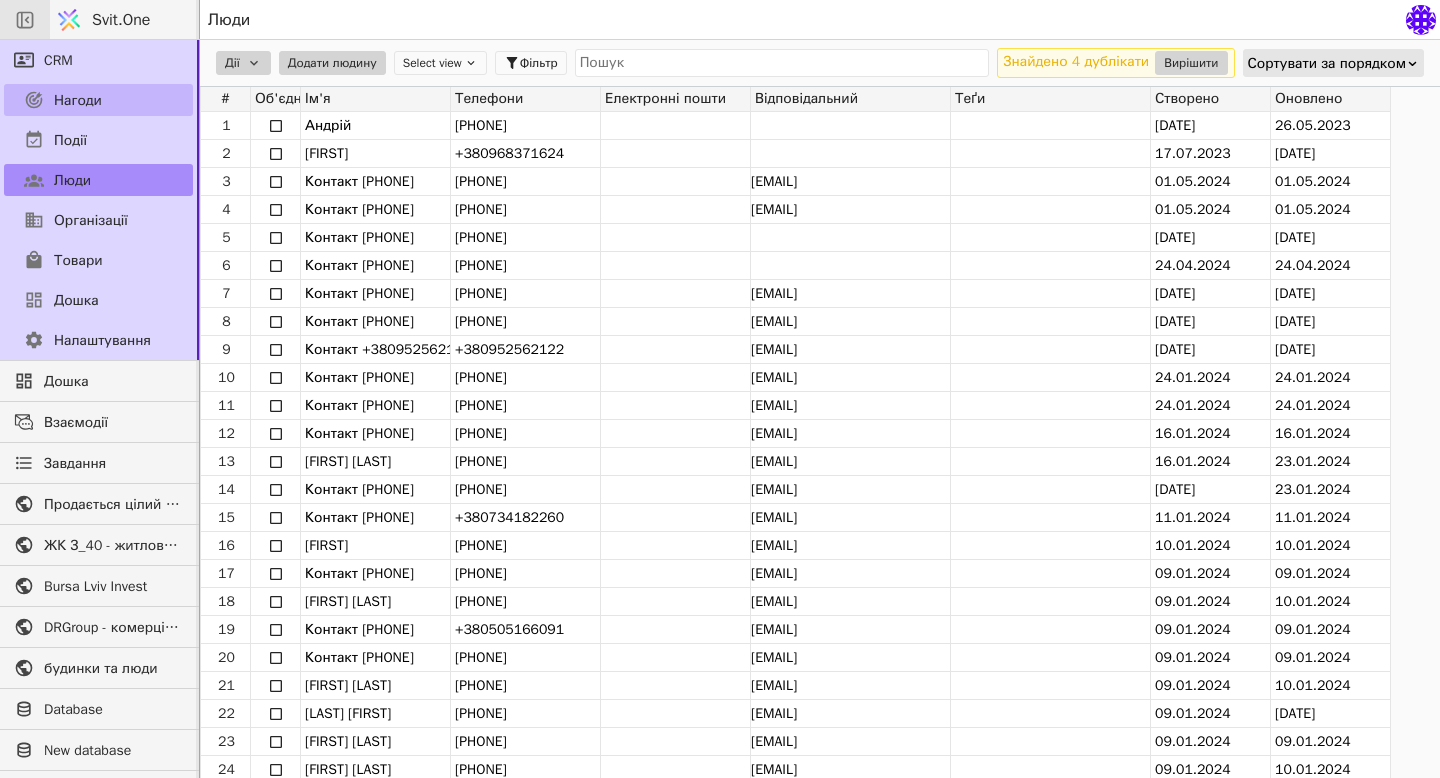 click on "Нагоди" at bounding box center [78, 100] 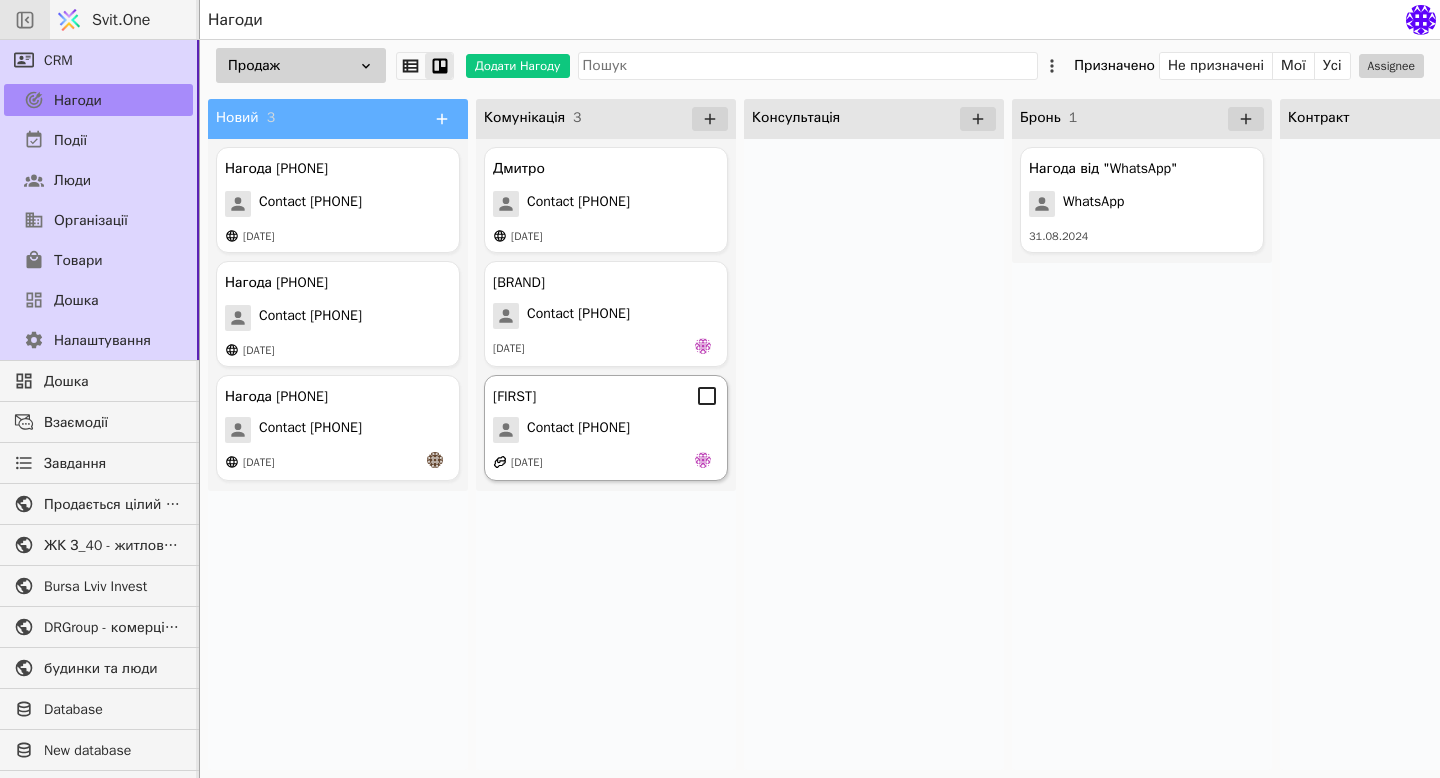 click on "Contact [PHONE]" at bounding box center (578, 430) 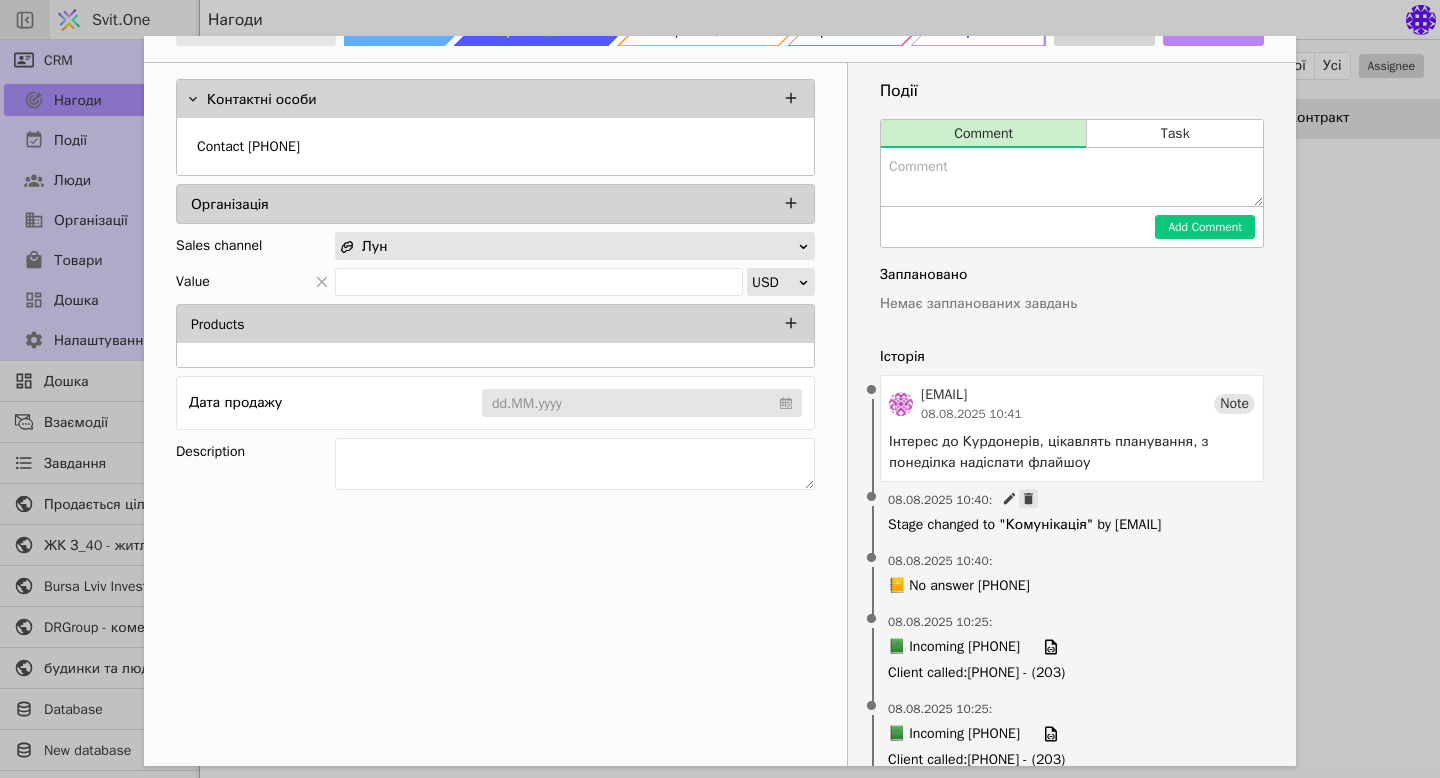 scroll, scrollTop: 94, scrollLeft: 0, axis: vertical 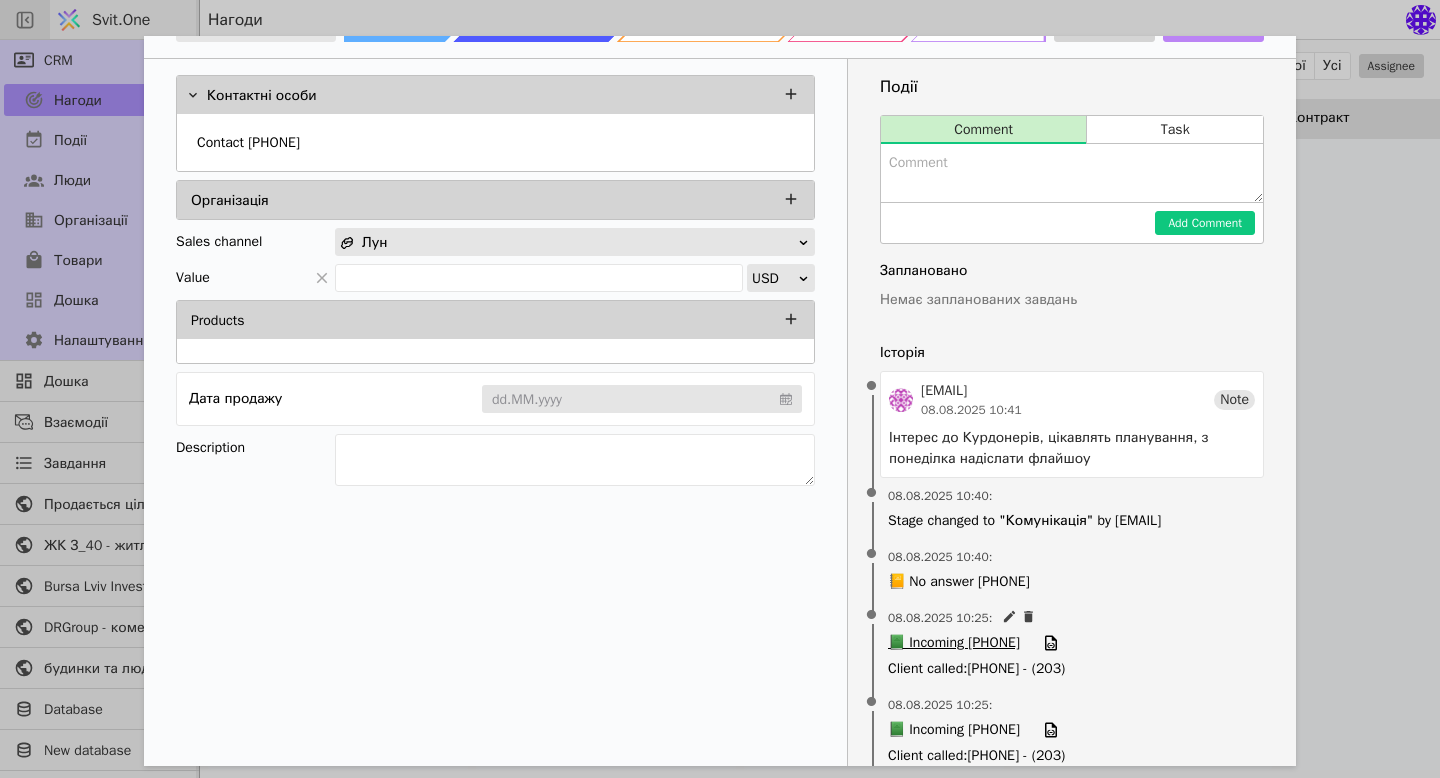 click on "📗 Incoming [PHONE]" at bounding box center [954, 643] 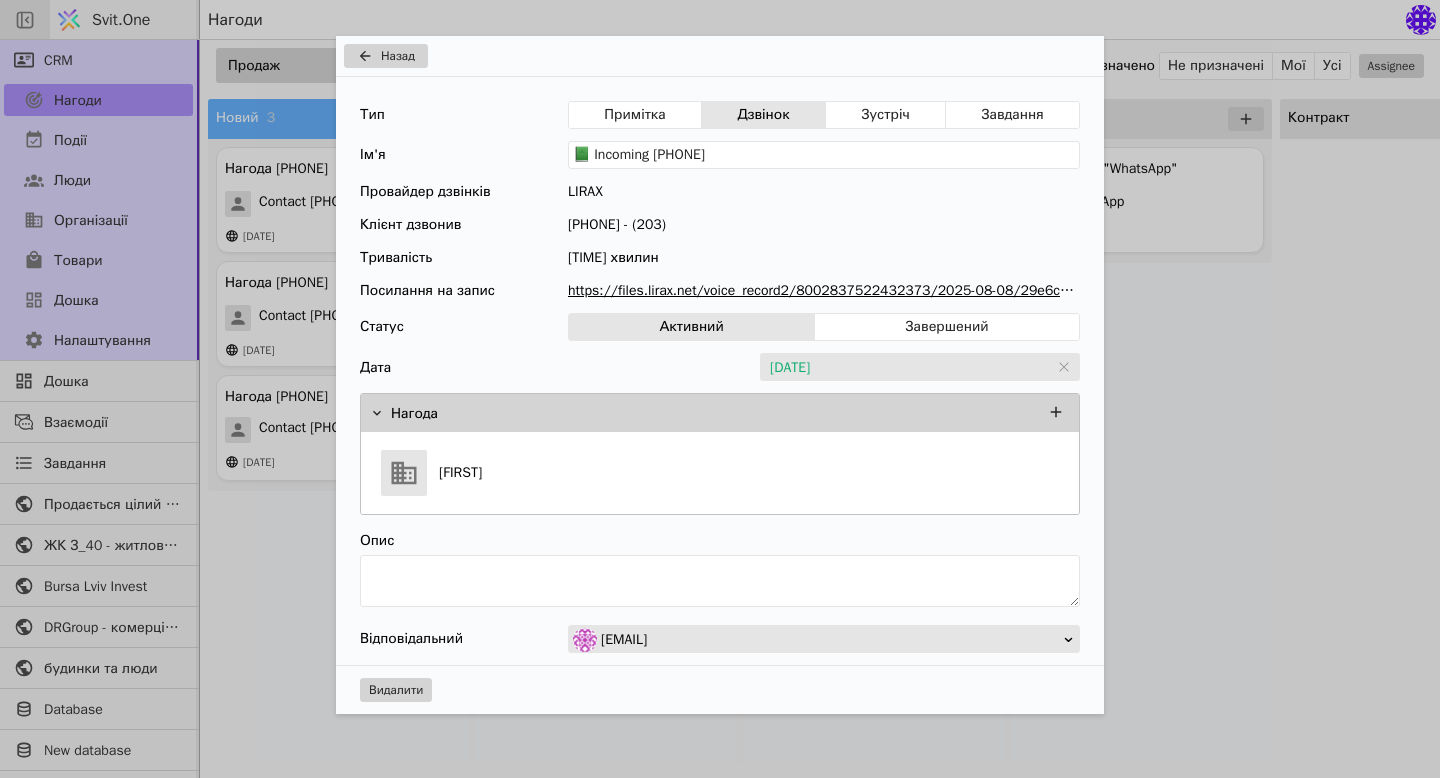 click on "https://files.lirax.net/voice_record2/8002837522432373/2025-08-08/29e6c404bcd36618ec4024ef358676f2_[PHONE]_[PHONE]_80012841_36618_2025-08-08_10_25_37.wav" at bounding box center [824, 290] 